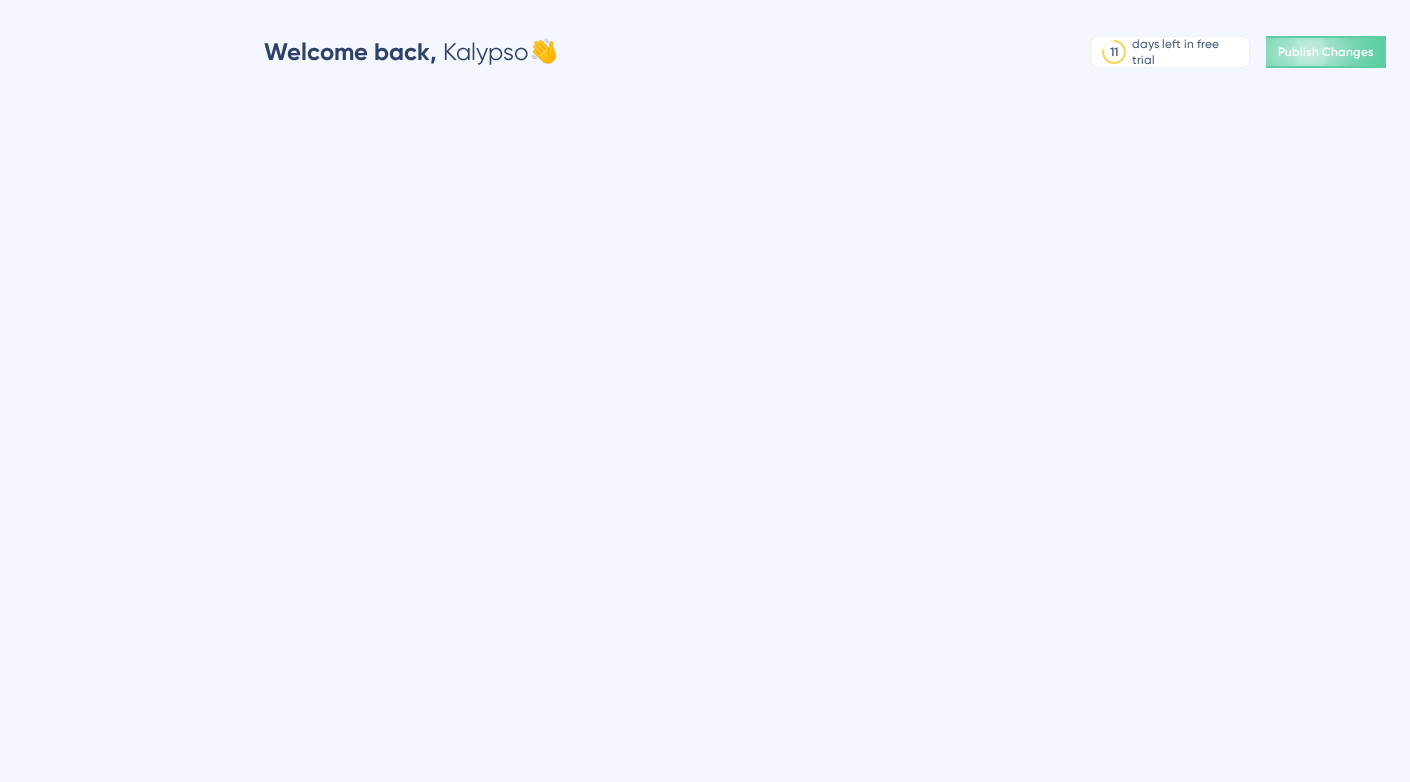 scroll, scrollTop: 0, scrollLeft: 0, axis: both 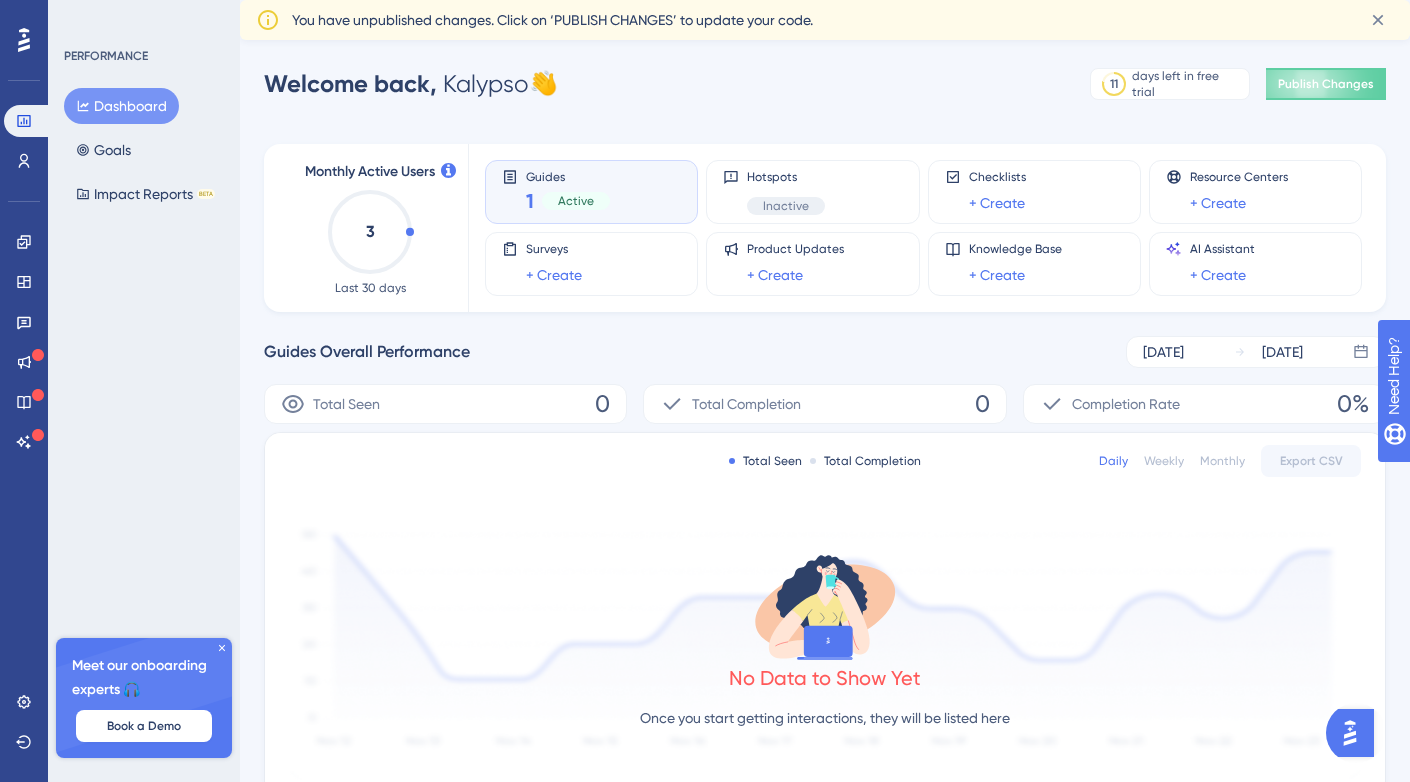click on "1 Active" at bounding box center [568, 201] 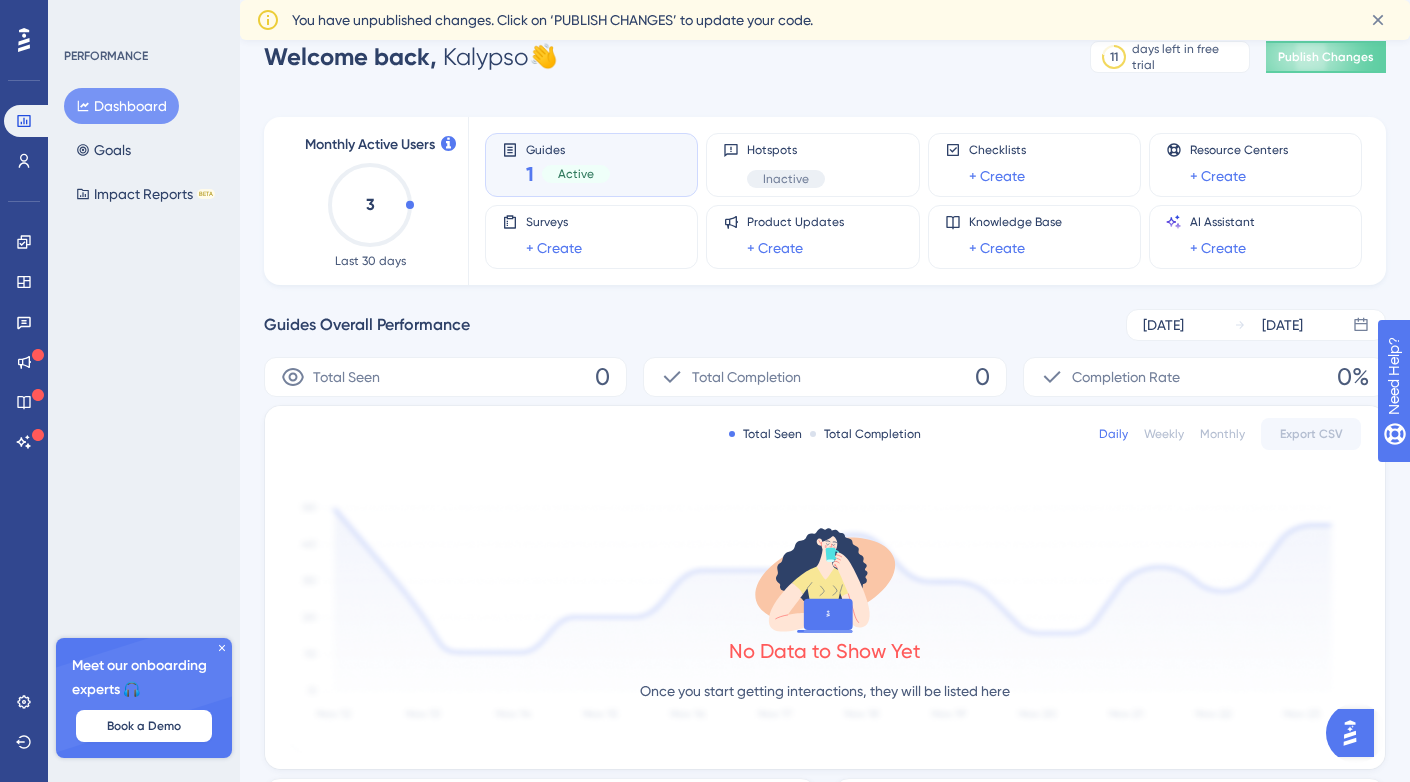 scroll, scrollTop: 0, scrollLeft: 0, axis: both 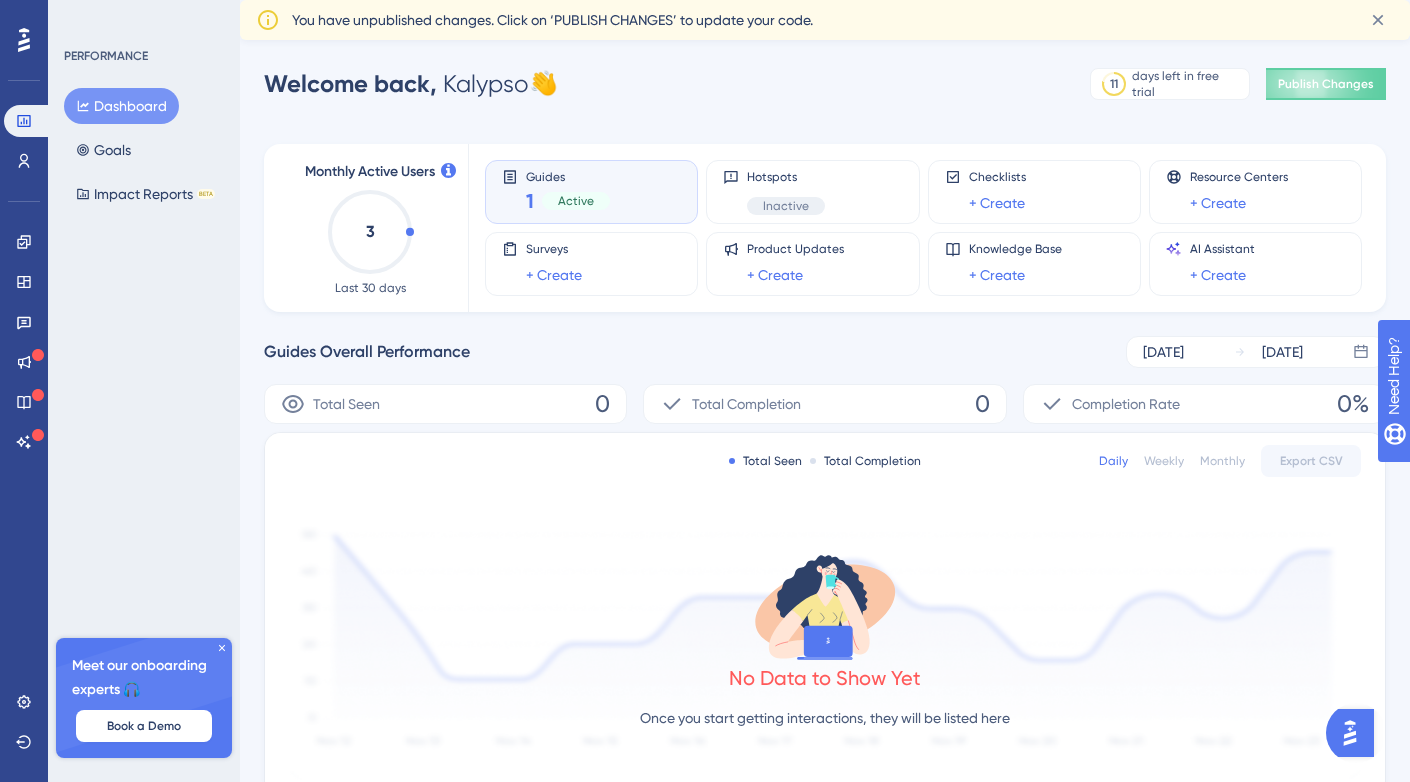 click on "Guides 1 Active" at bounding box center (591, 192) 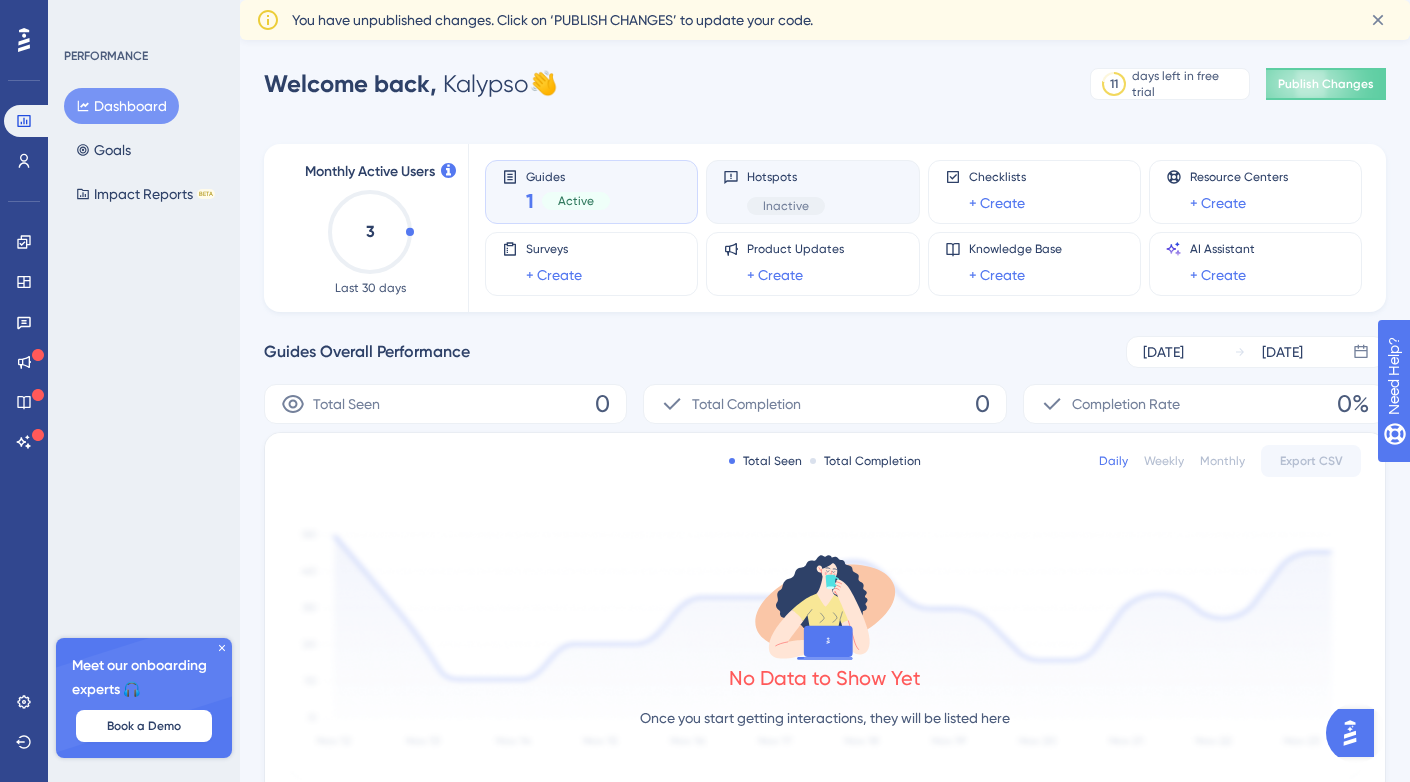 click on "Hotspots Inactive" at bounding box center (812, 192) 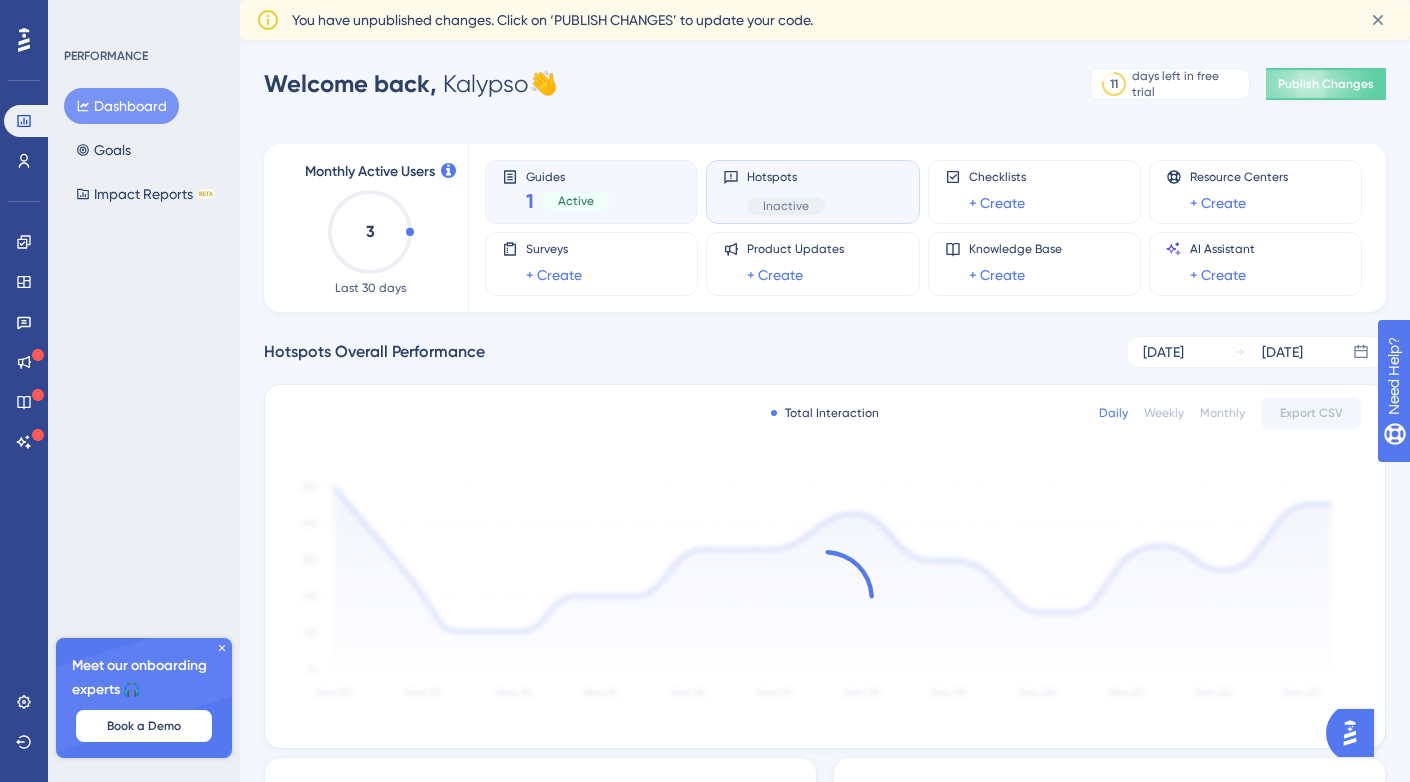 click on "1 Active" at bounding box center (568, 201) 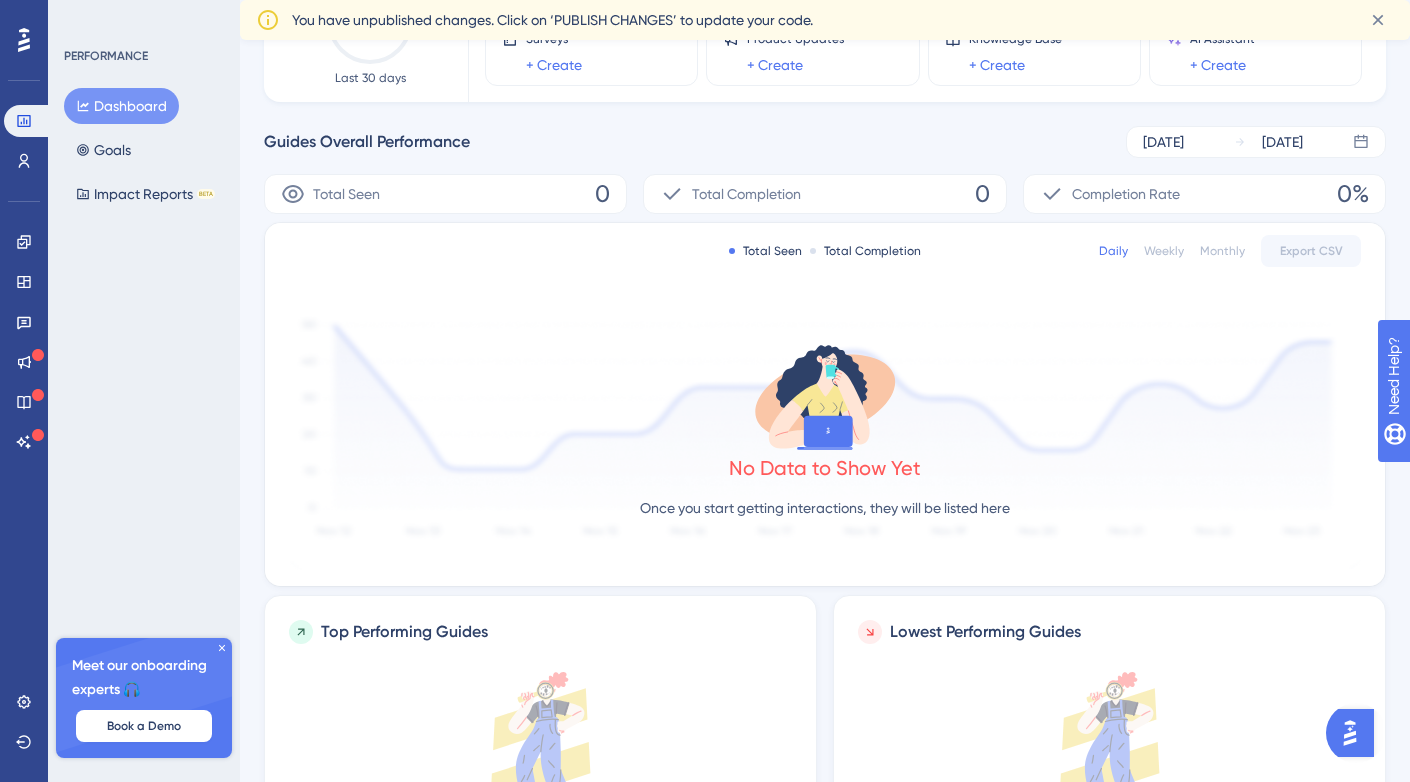 scroll, scrollTop: 0, scrollLeft: 0, axis: both 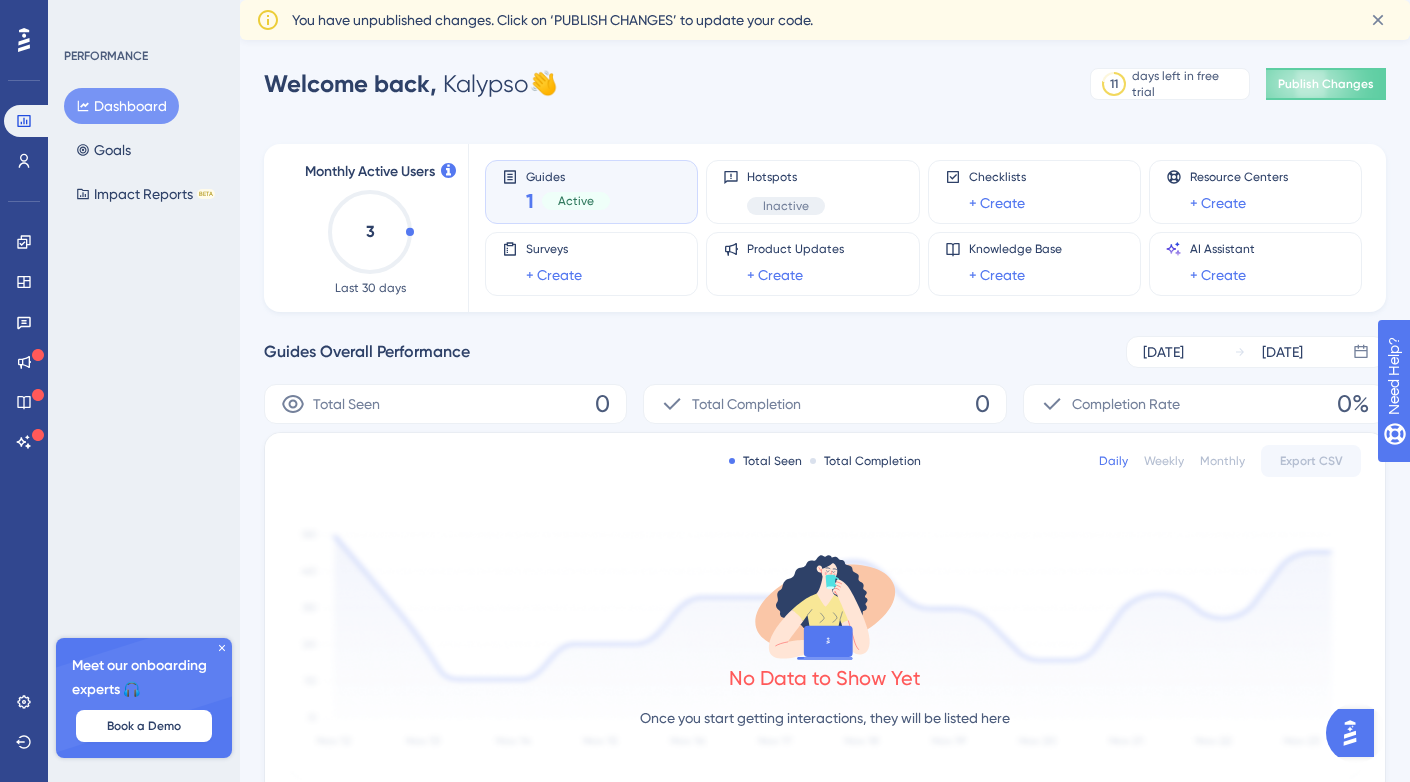 click on "Dashboard Goals Impact Reports BETA" at bounding box center [145, 150] 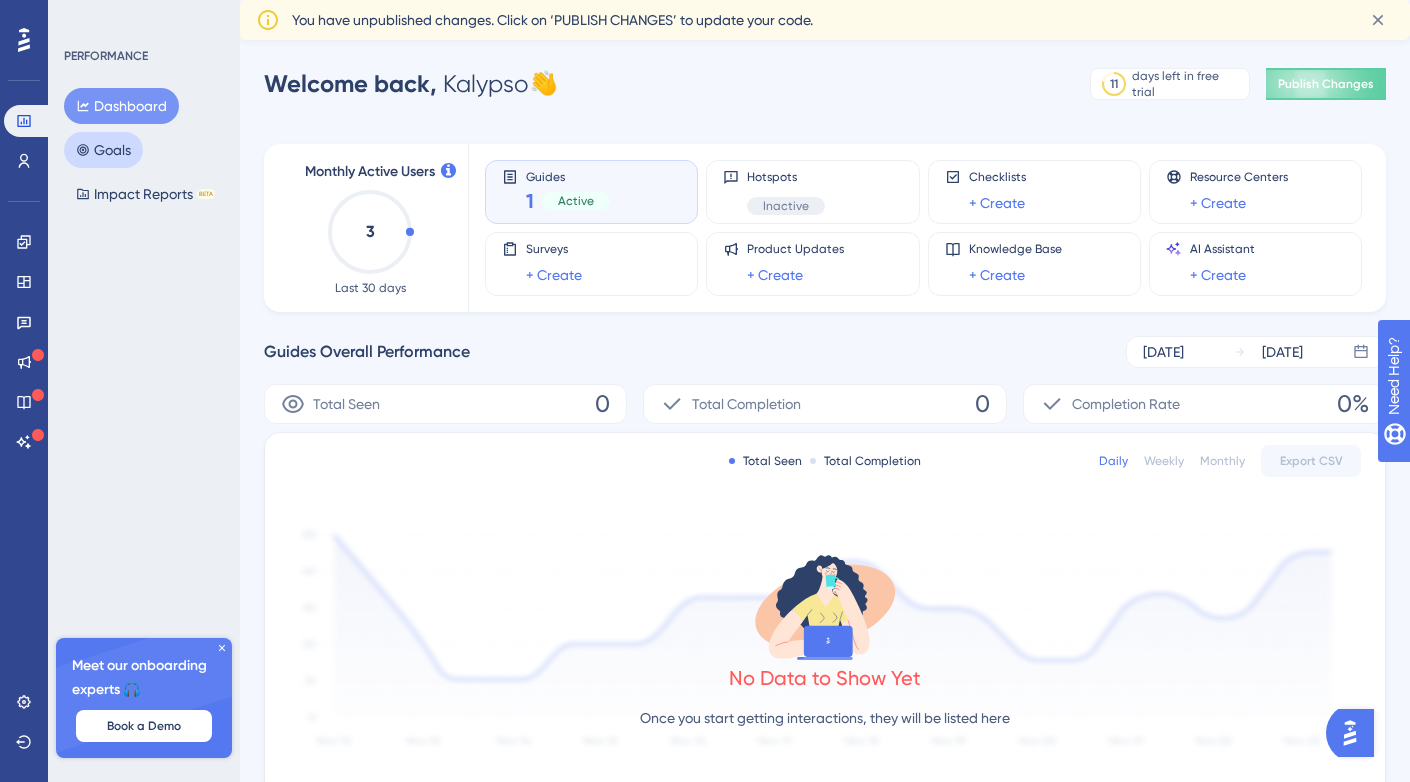 click on "Goals" at bounding box center (103, 150) 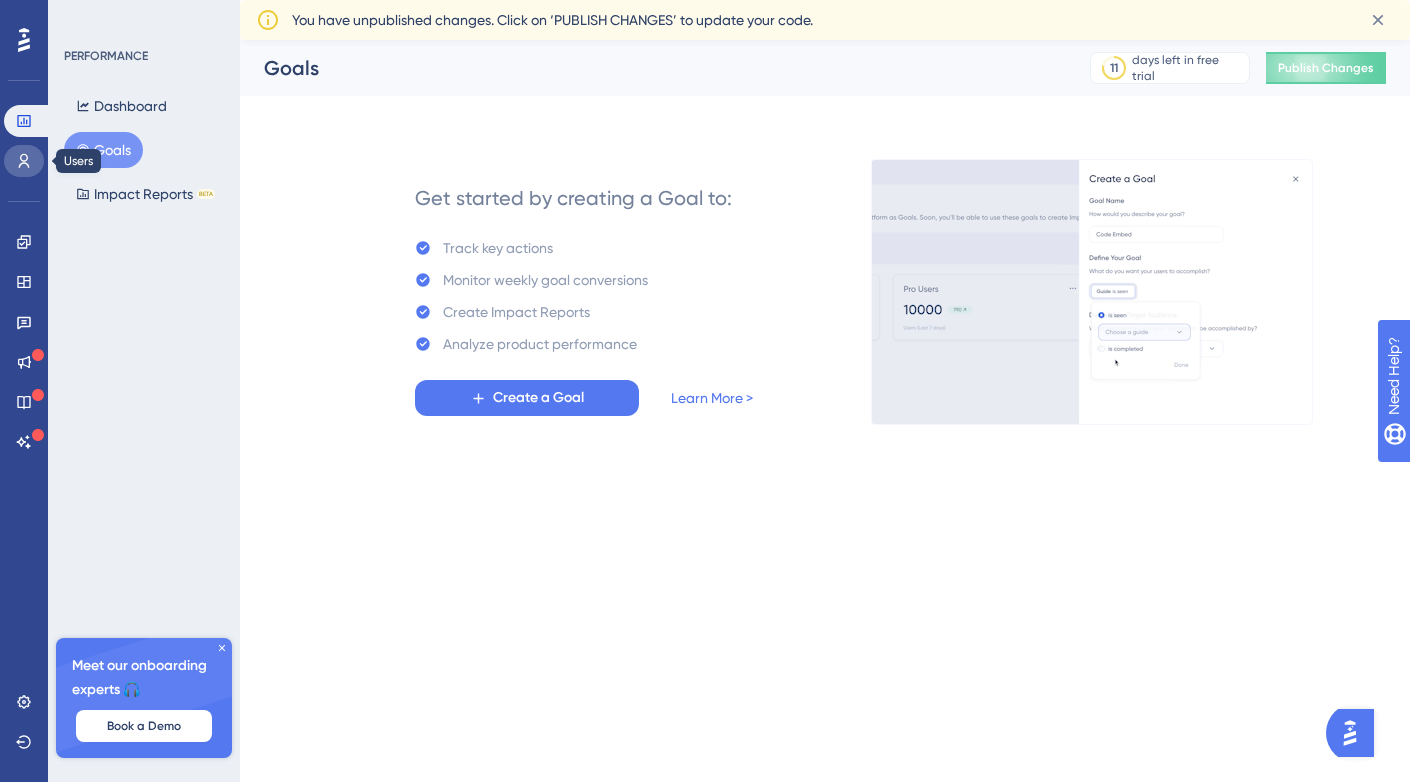 click 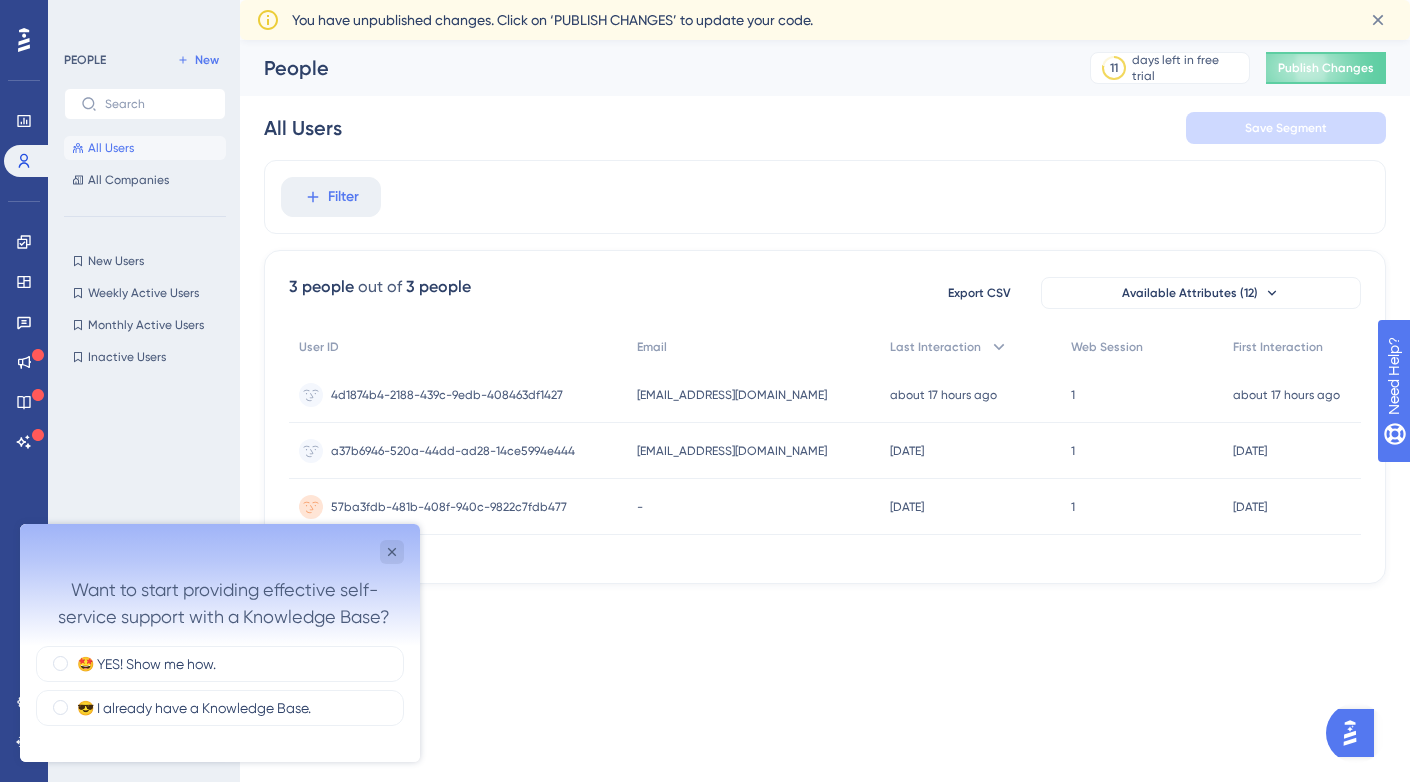 scroll, scrollTop: 0, scrollLeft: 0, axis: both 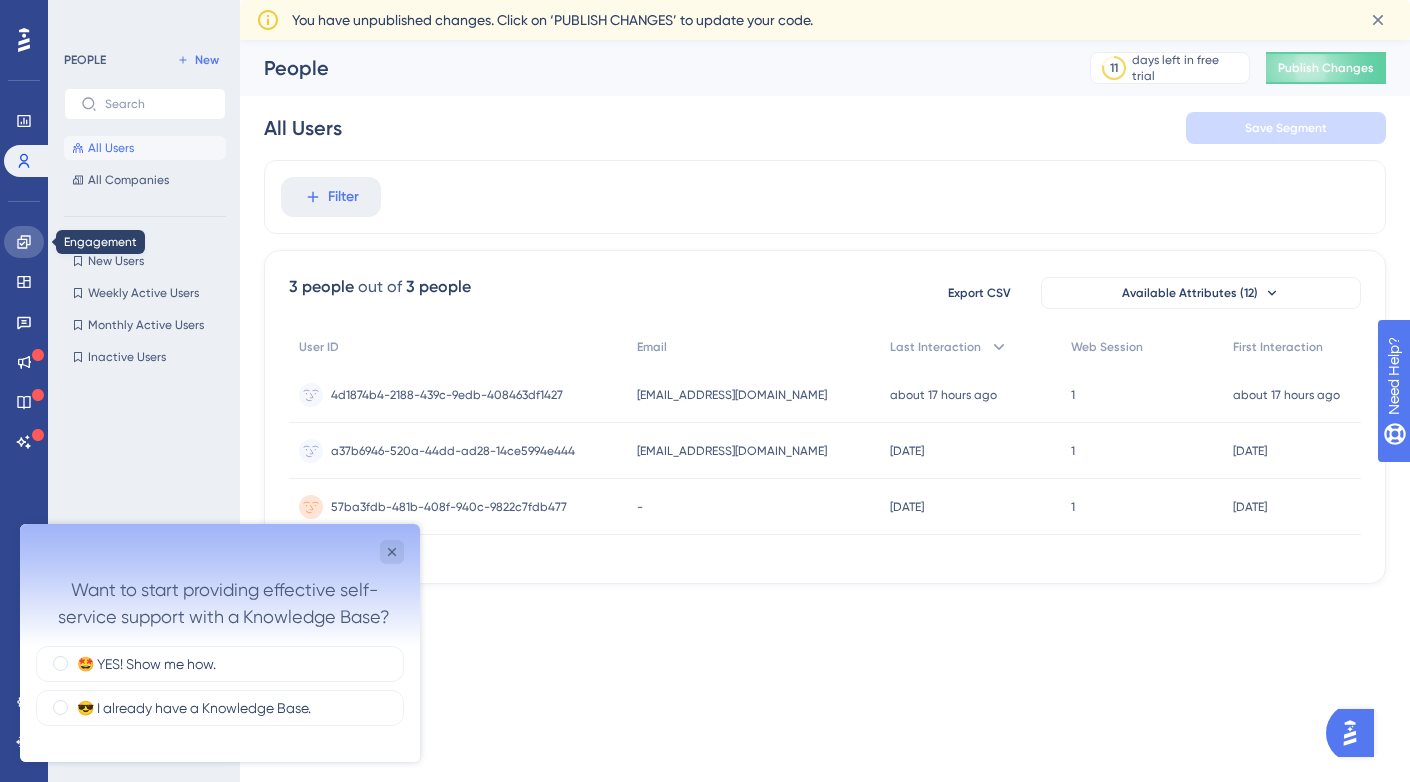 click 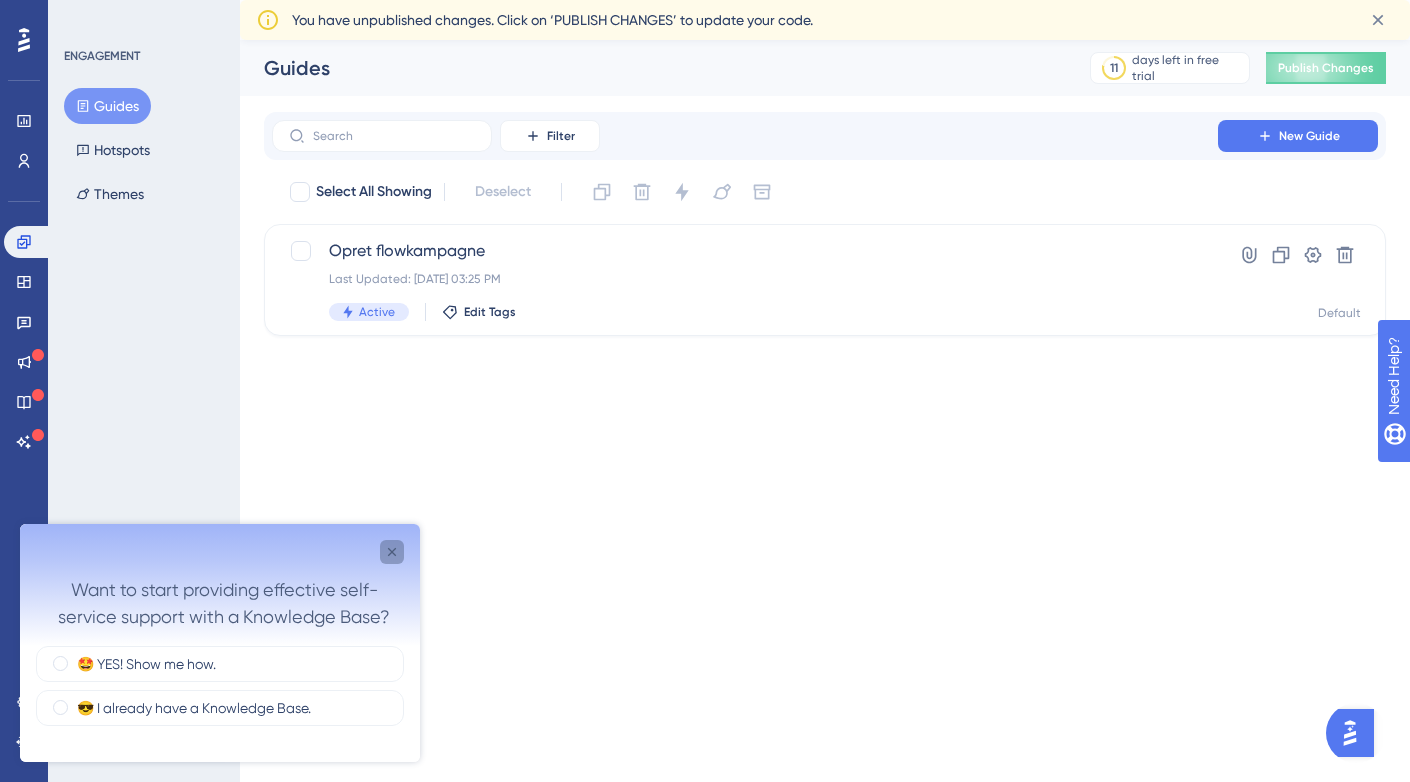 click 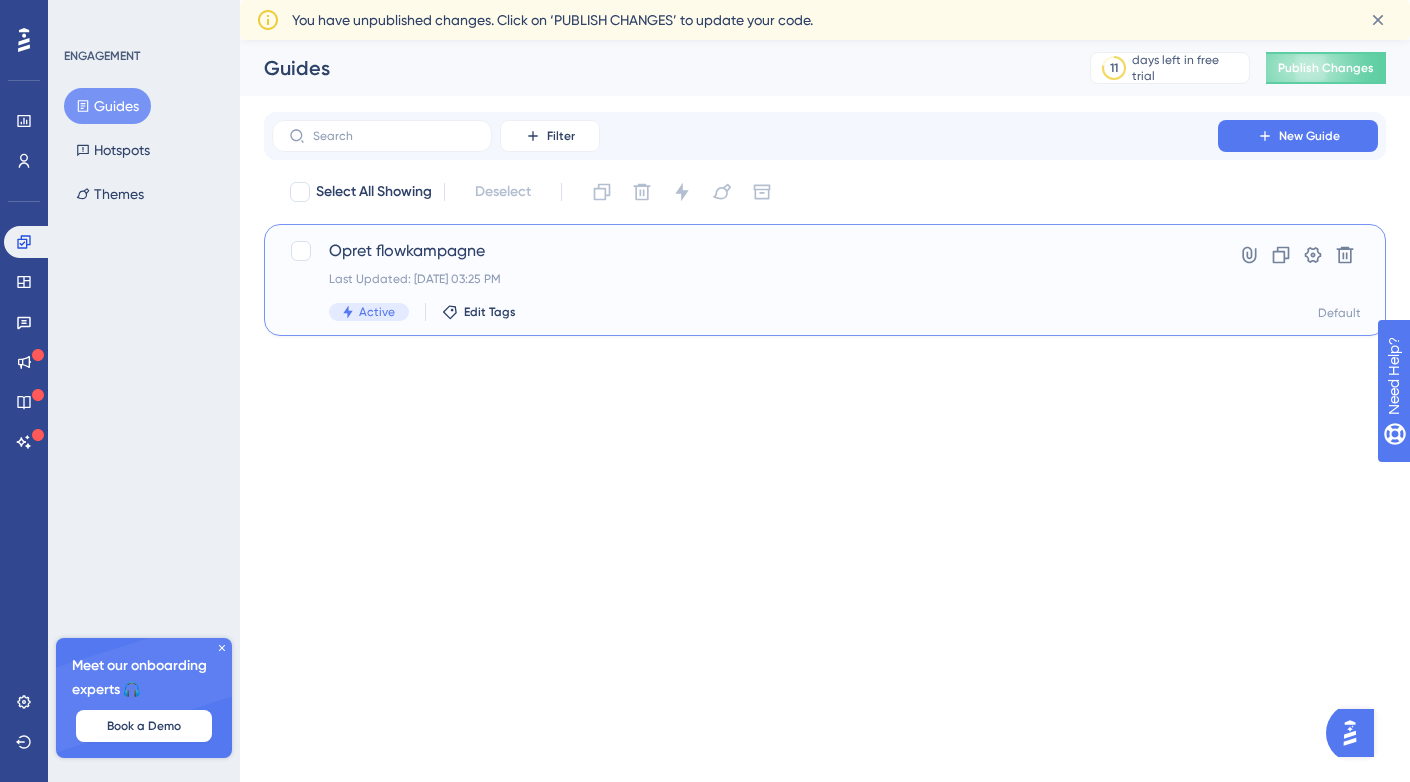 click on "Opret flowkampagne Last Updated: Jul 23 2025, 03:25 PM Active Edit Tags" at bounding box center [745, 280] 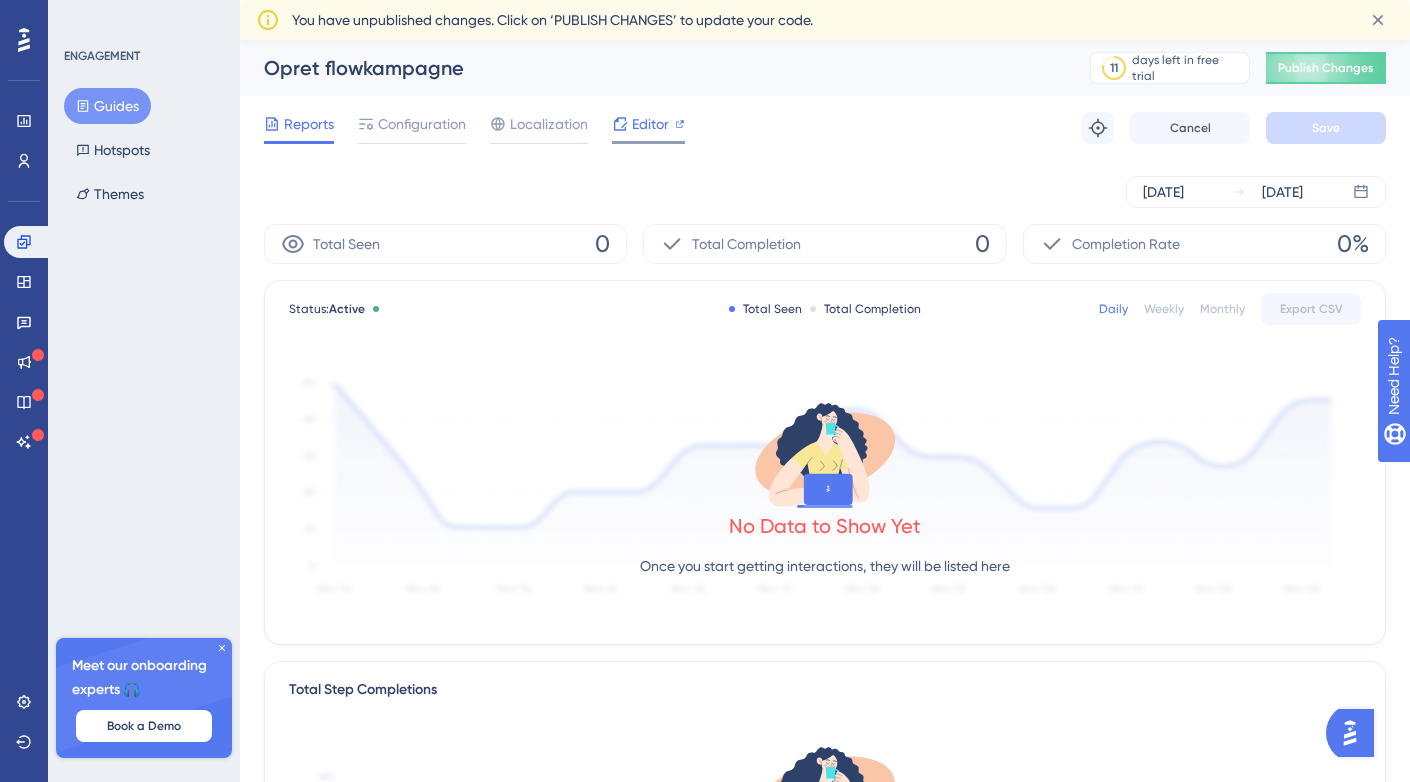 click on "Editor" at bounding box center (650, 124) 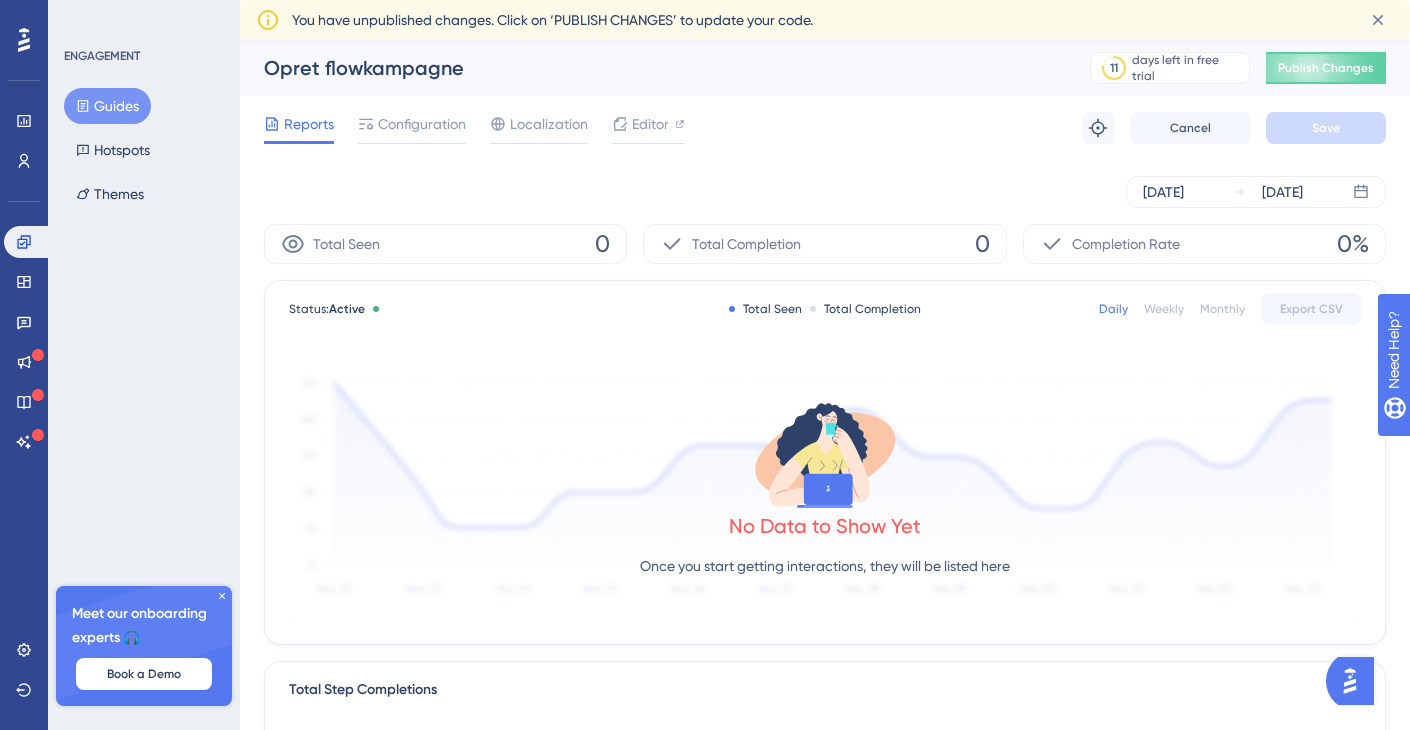 click on "Reports Configuration Localization Editor Troubleshoot Cancel Save" at bounding box center (825, 128) 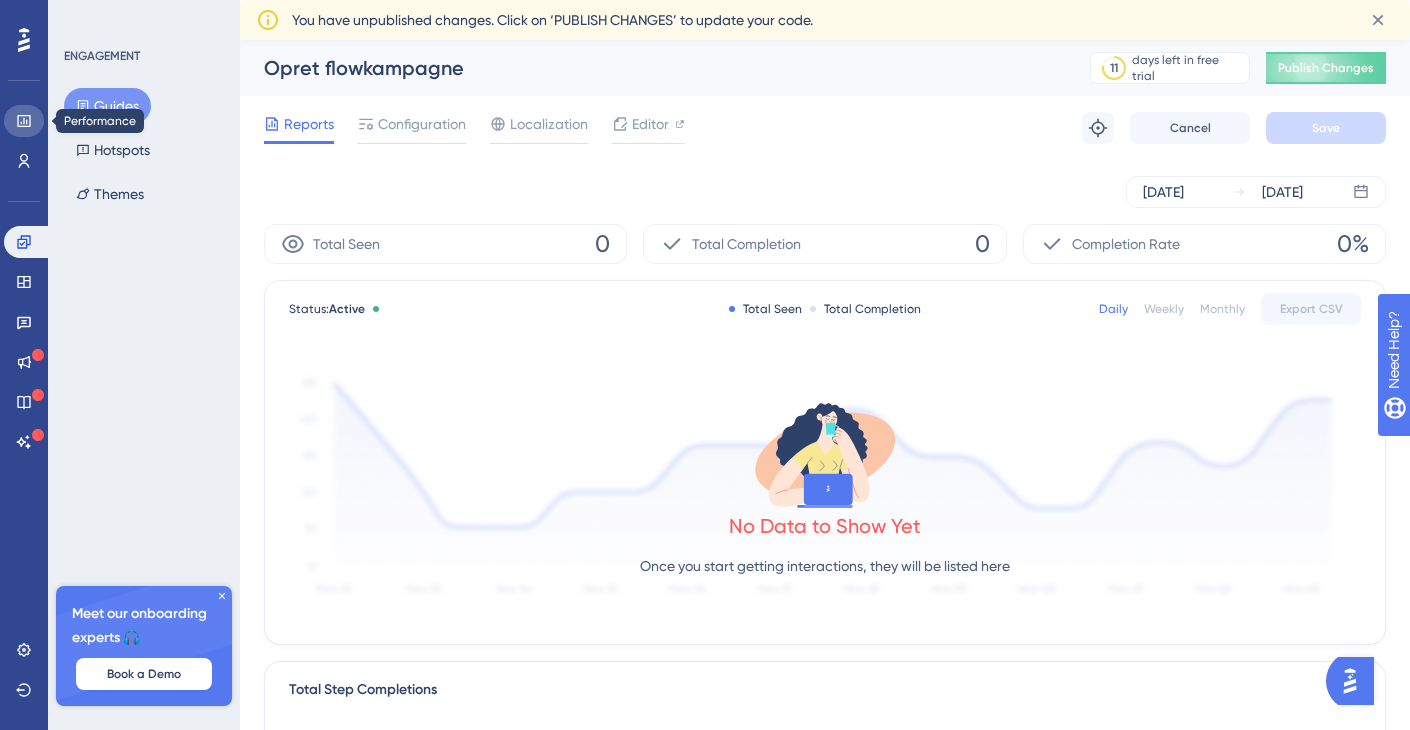 click 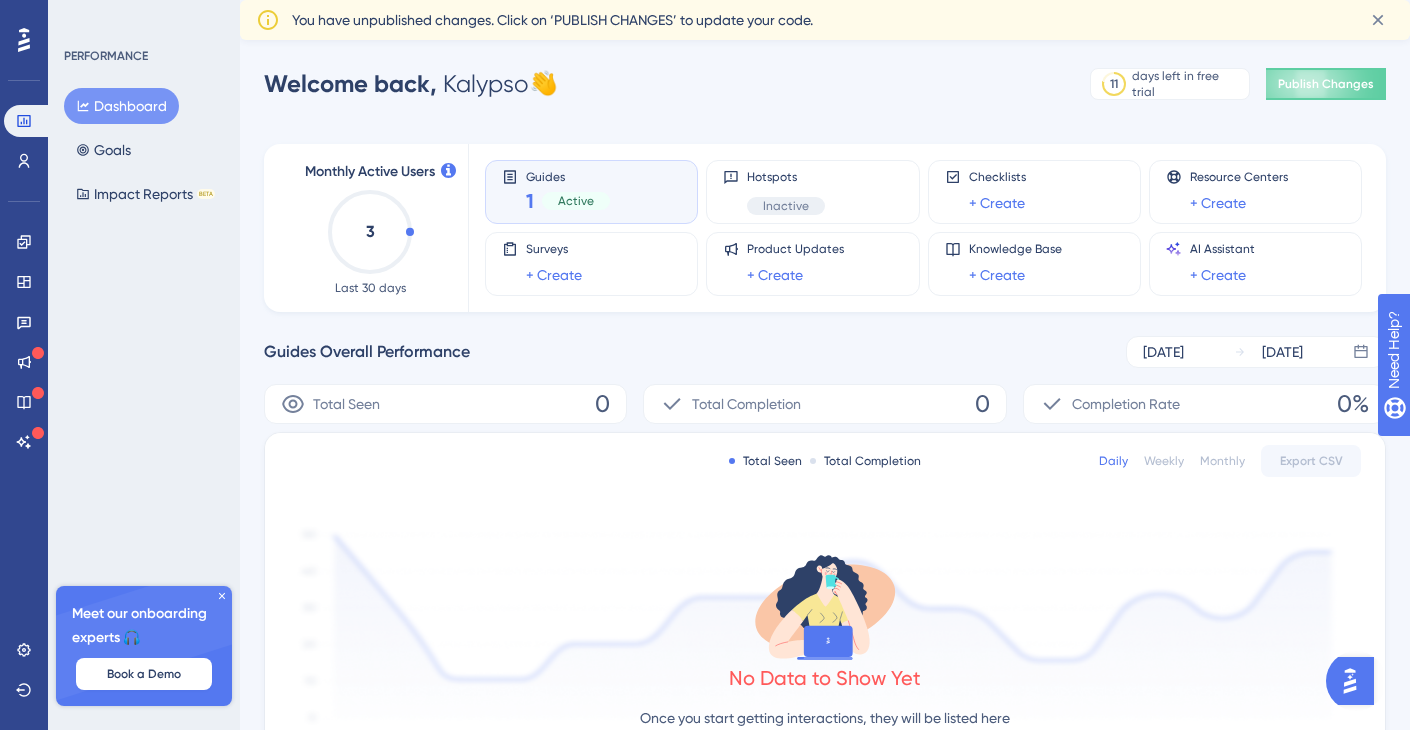 click on "Active" at bounding box center [576, 201] 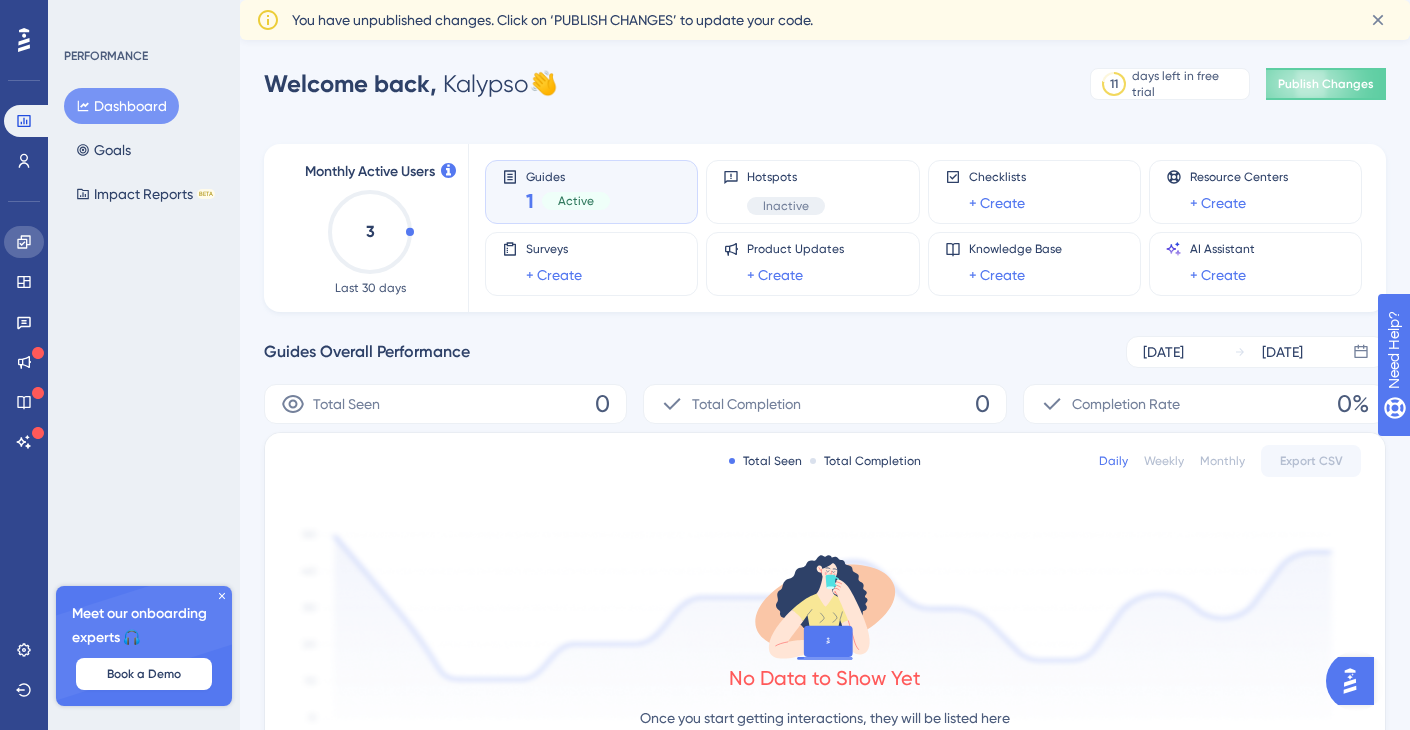 click at bounding box center [24, 242] 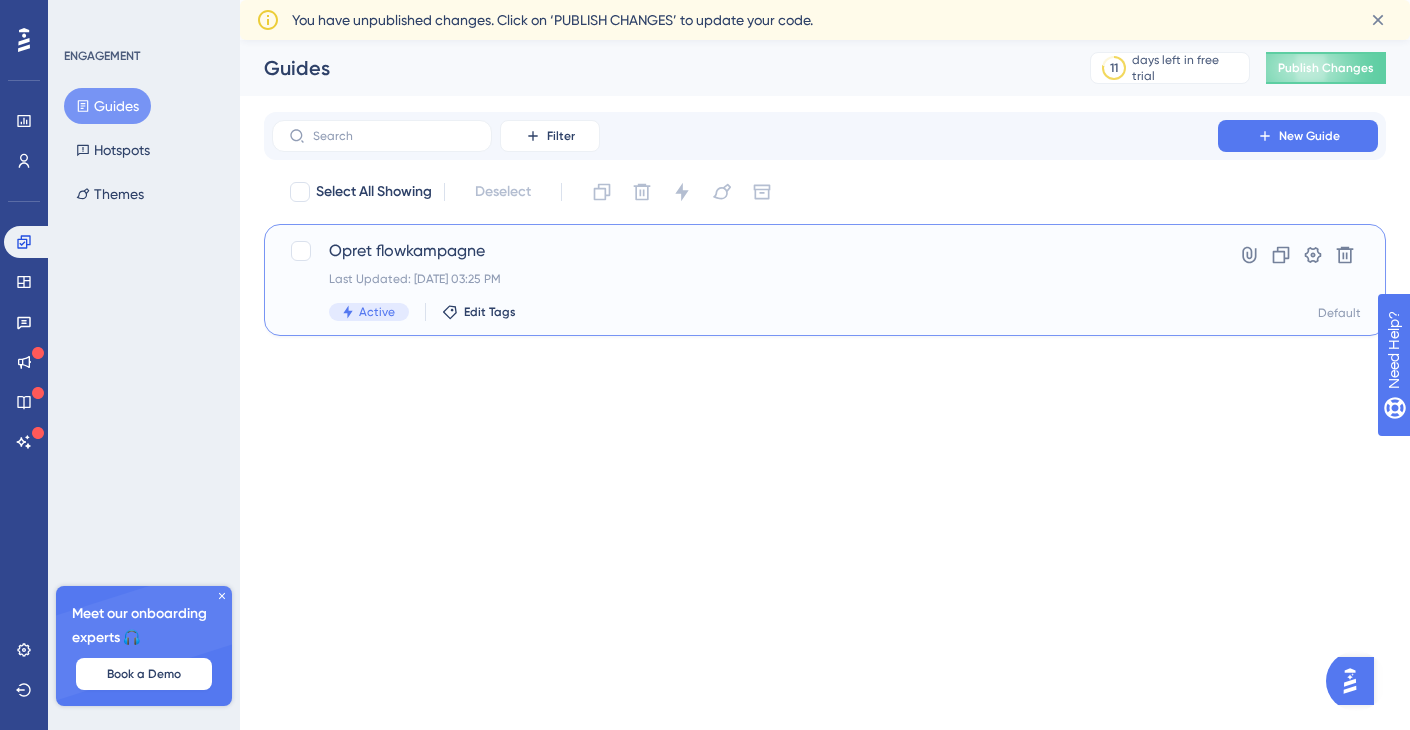 click on "Opret flowkampagne Last Updated: Jul 23 2025, 03:25 PM Active Edit Tags" at bounding box center (745, 280) 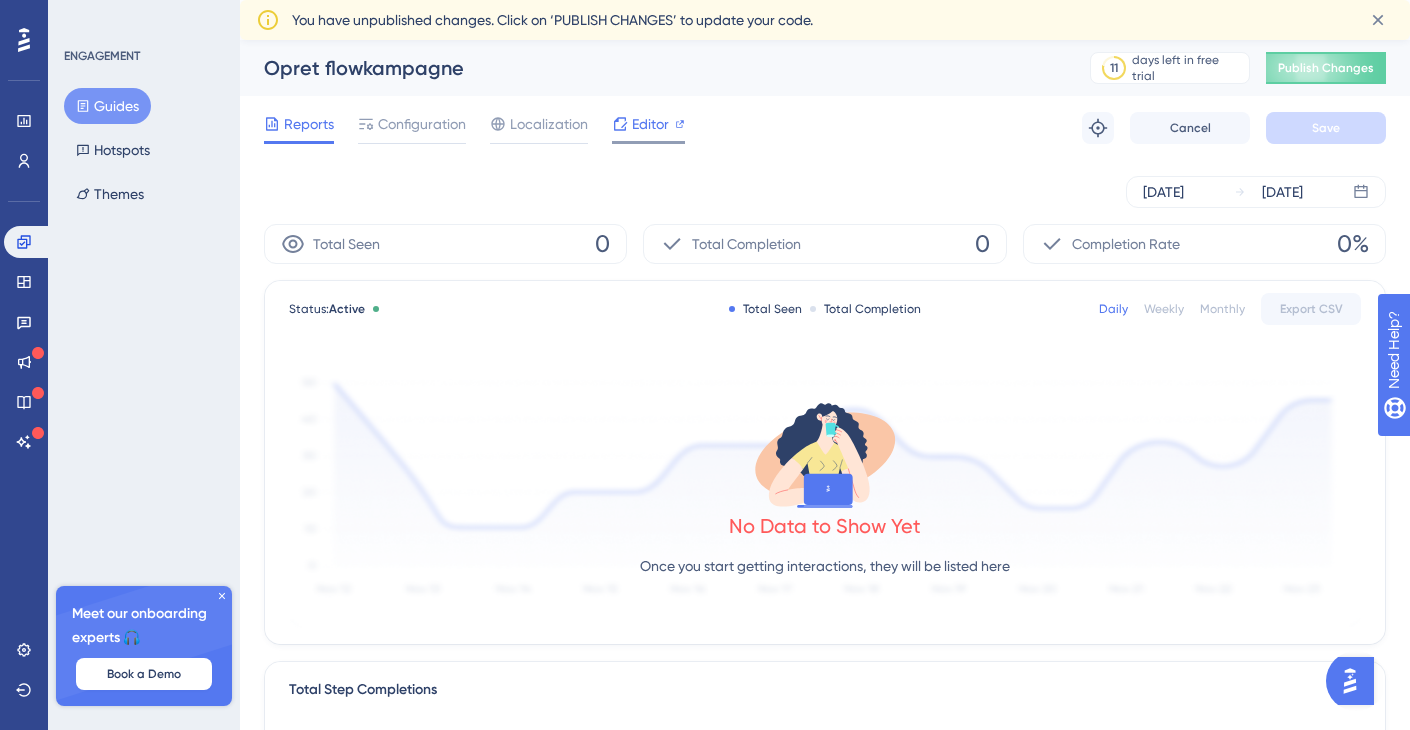 click on "Editor" at bounding box center [650, 124] 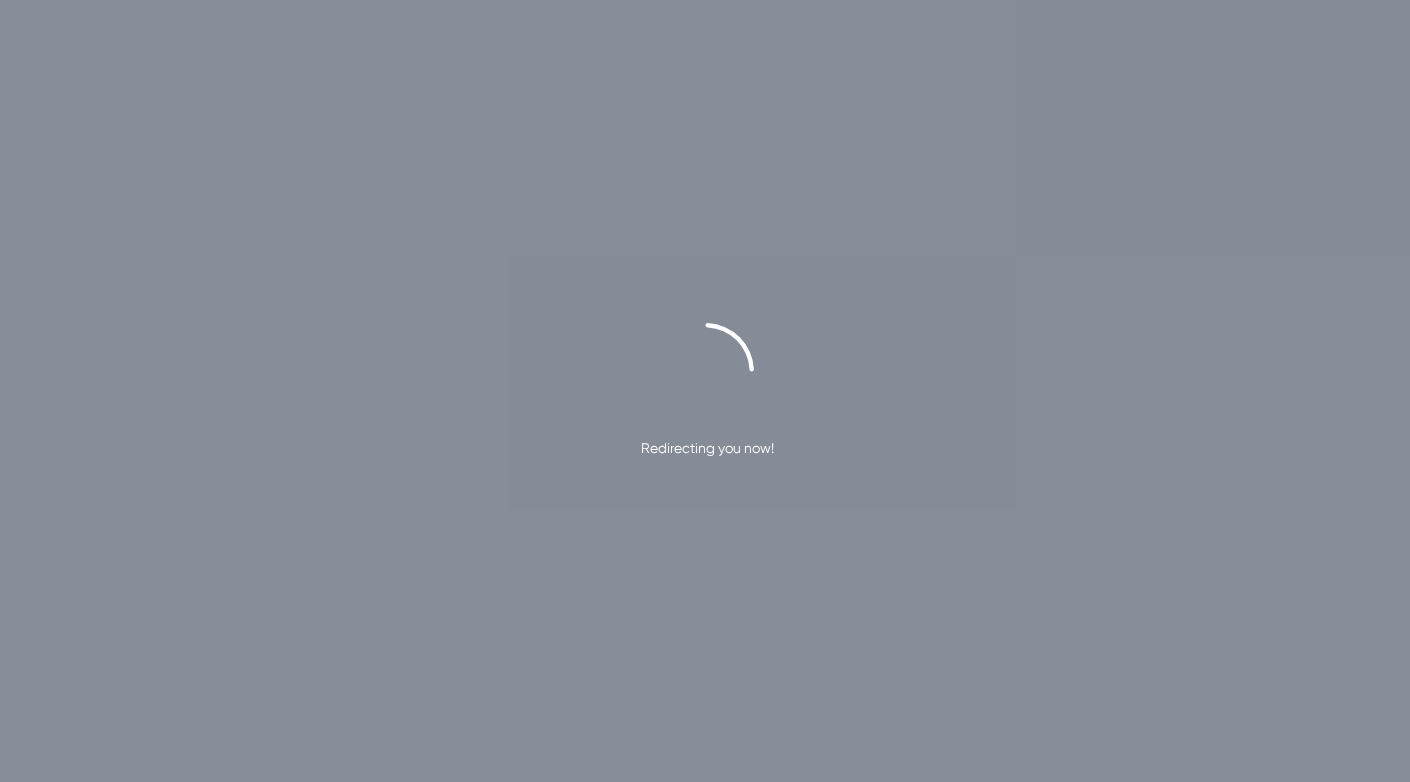 scroll, scrollTop: 0, scrollLeft: 0, axis: both 